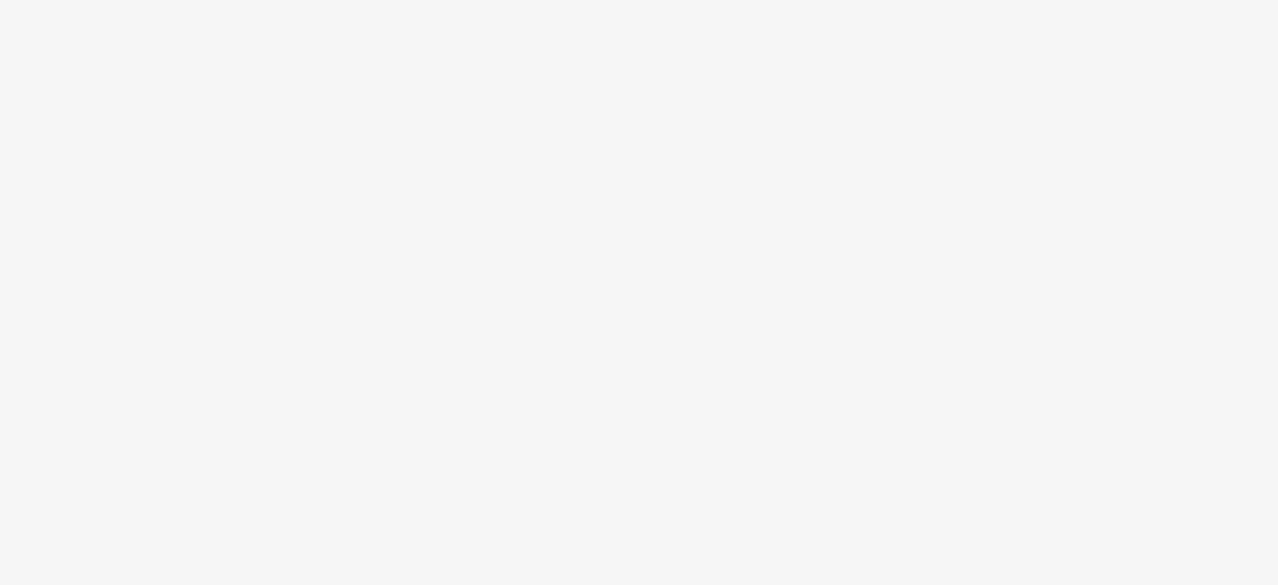 scroll, scrollTop: 0, scrollLeft: 0, axis: both 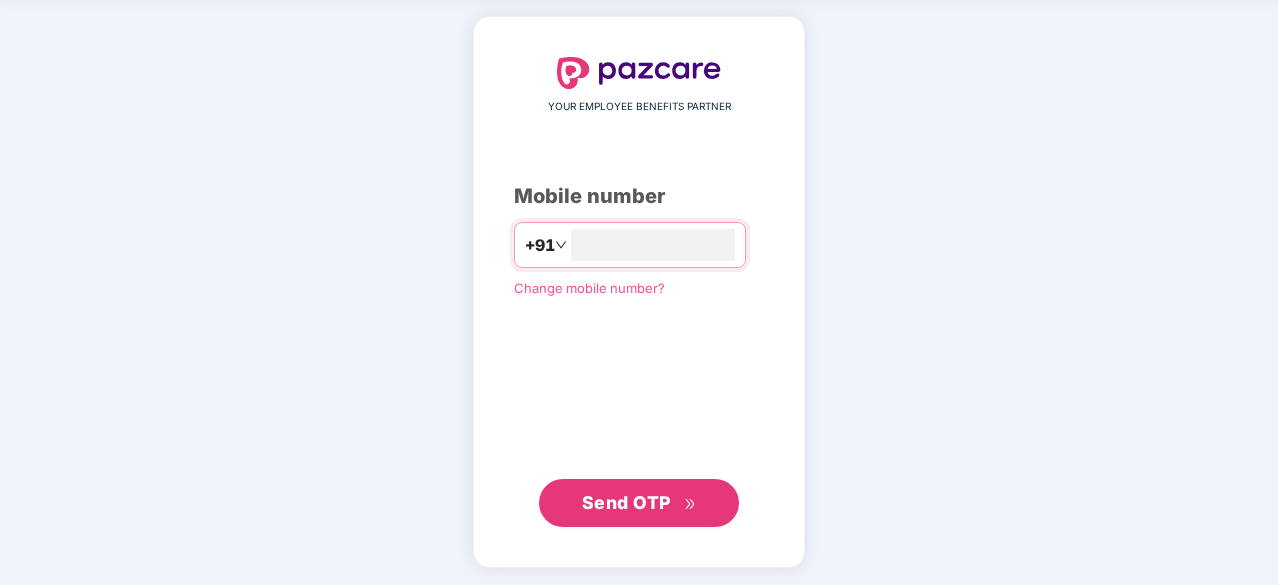 type on "**********" 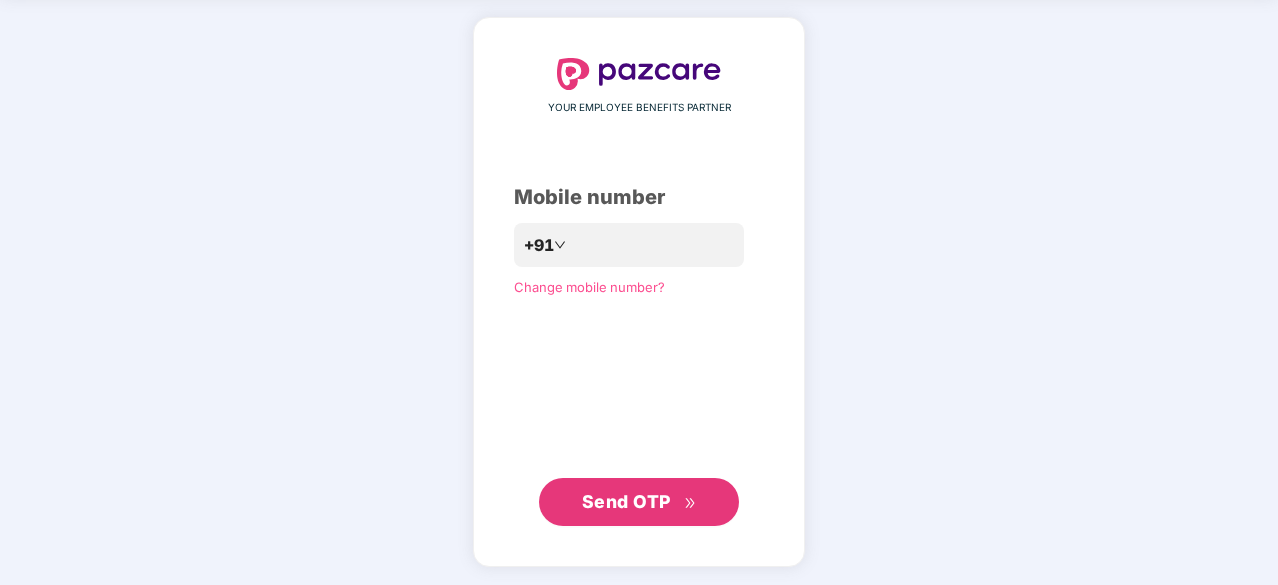 click on "Send OTP" at bounding box center (639, 502) 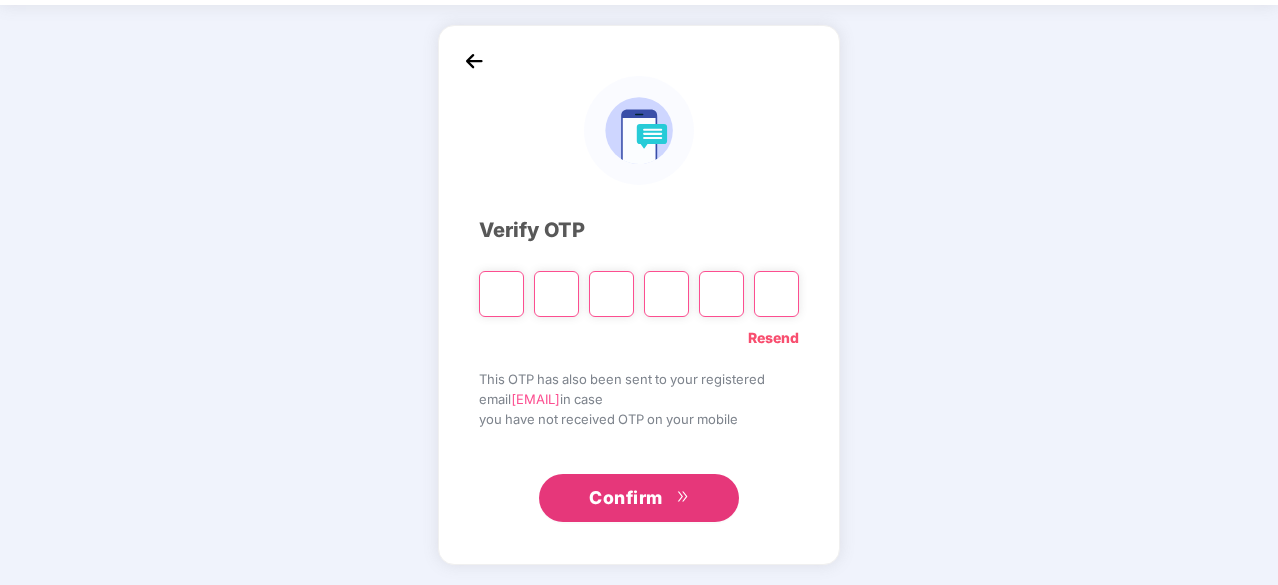 scroll, scrollTop: 66, scrollLeft: 0, axis: vertical 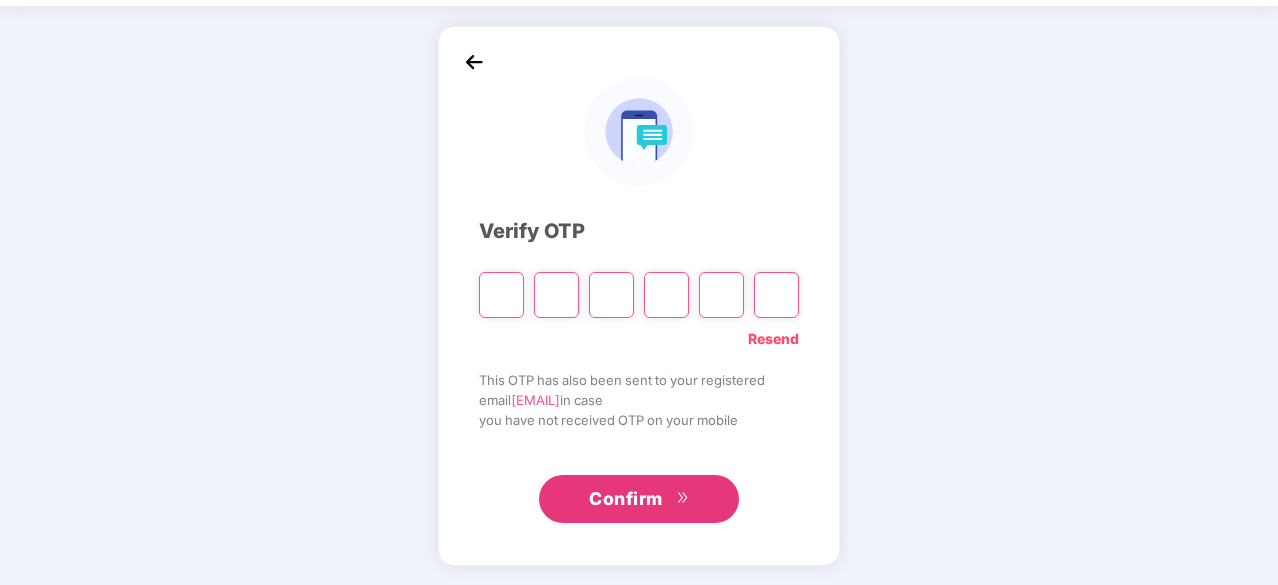 type on "*" 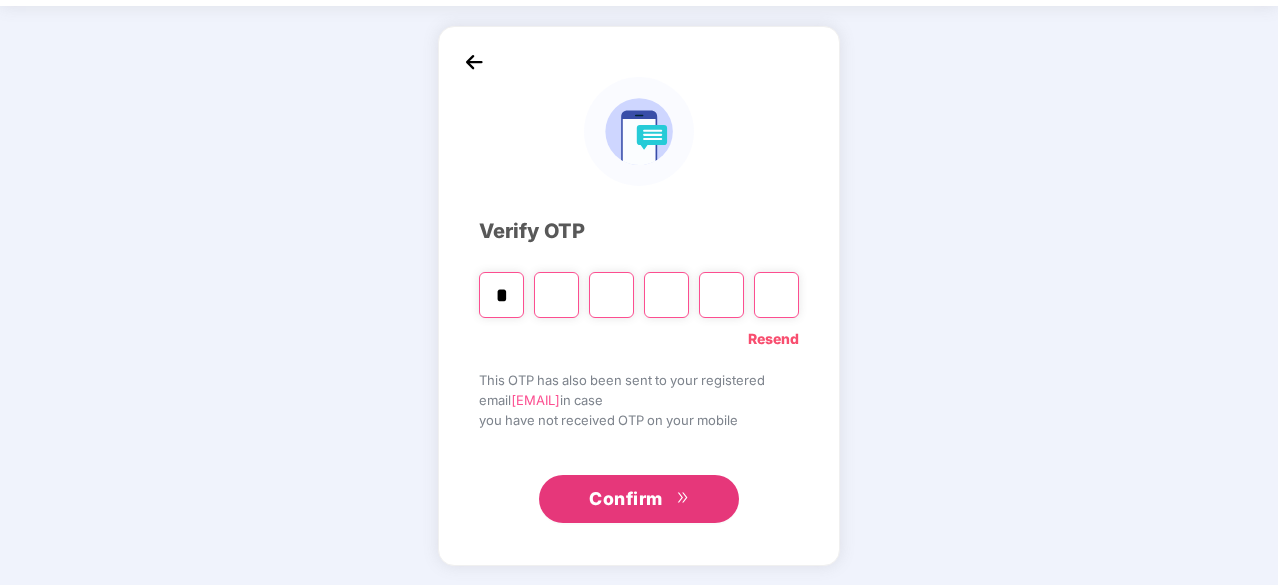 type on "*" 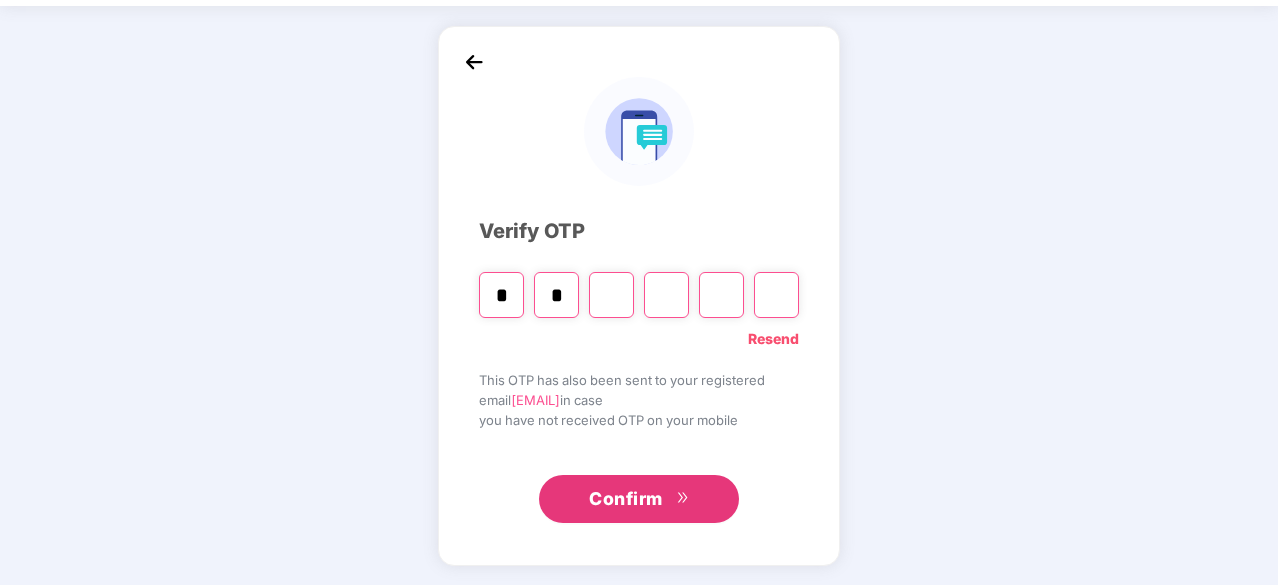 type on "*" 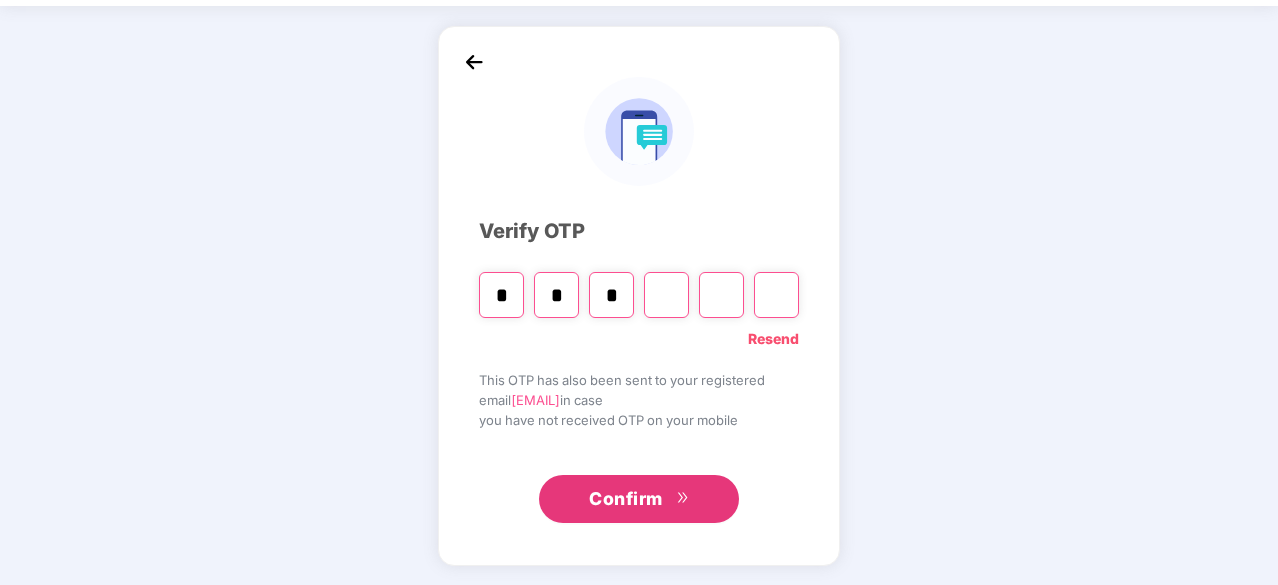 type on "*" 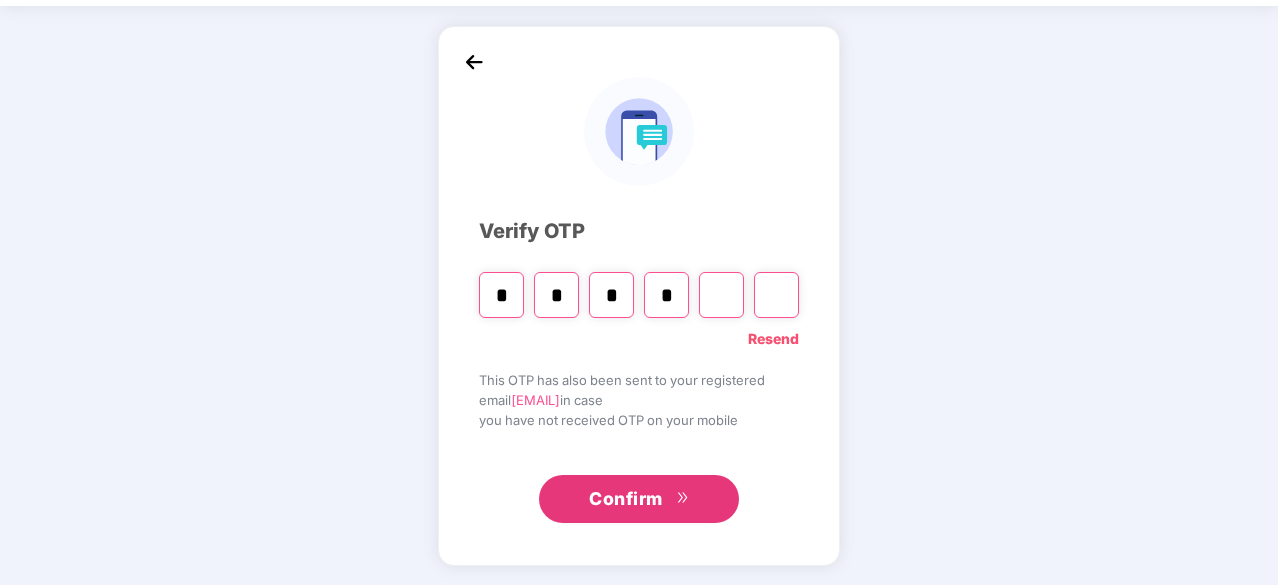 type on "*" 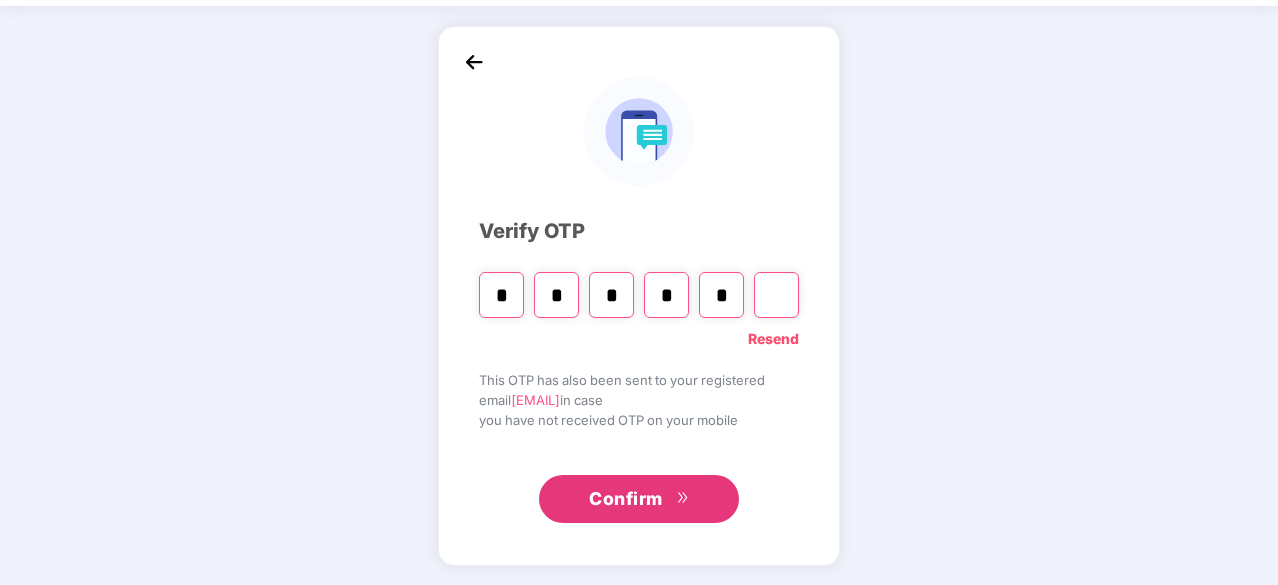 type on "*" 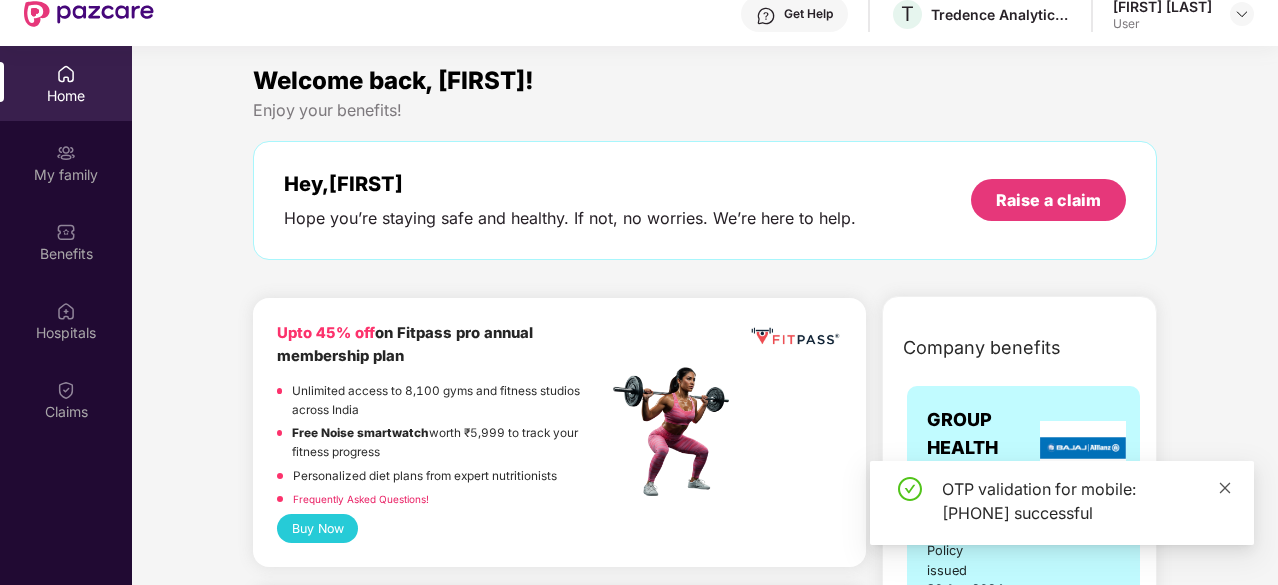 click 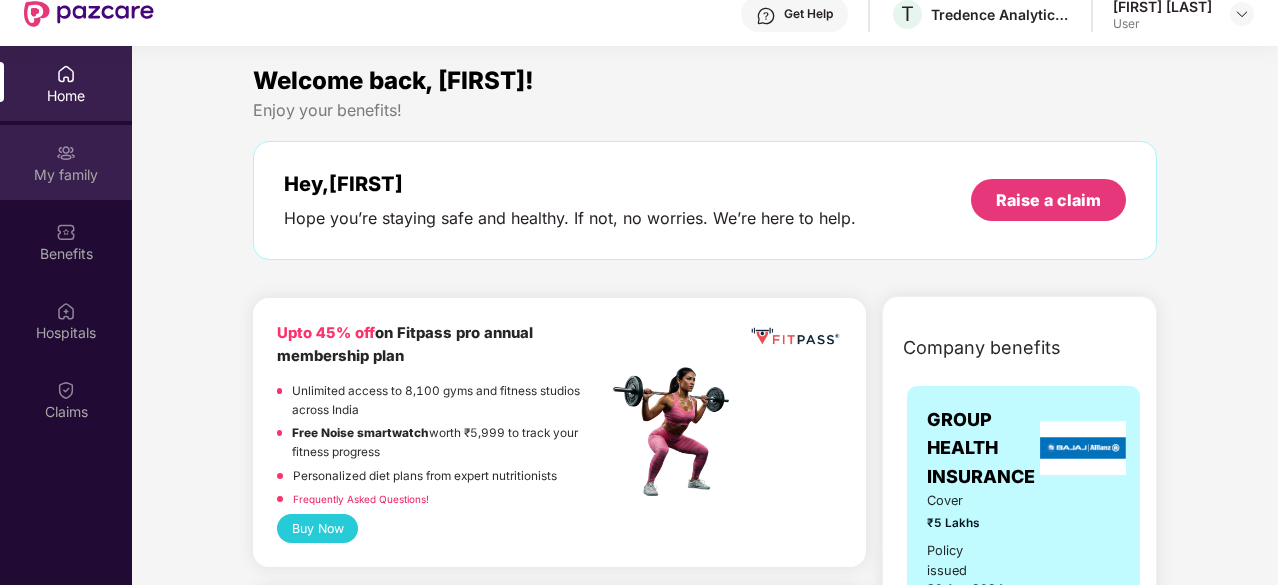 click on "My family" at bounding box center (66, 175) 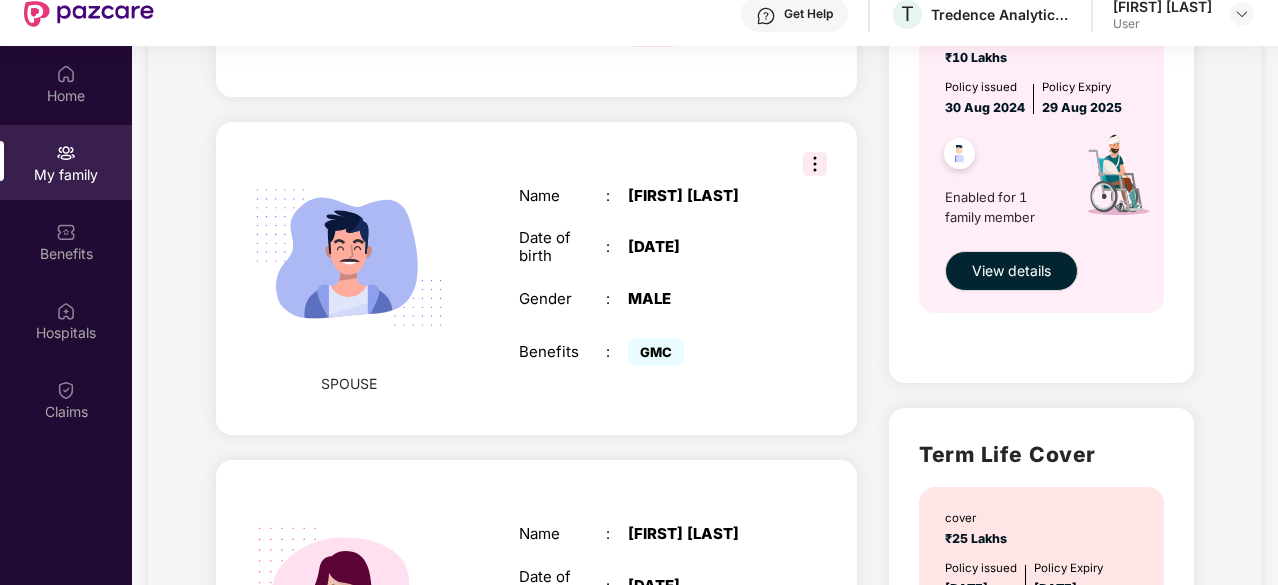 scroll, scrollTop: 1054, scrollLeft: 0, axis: vertical 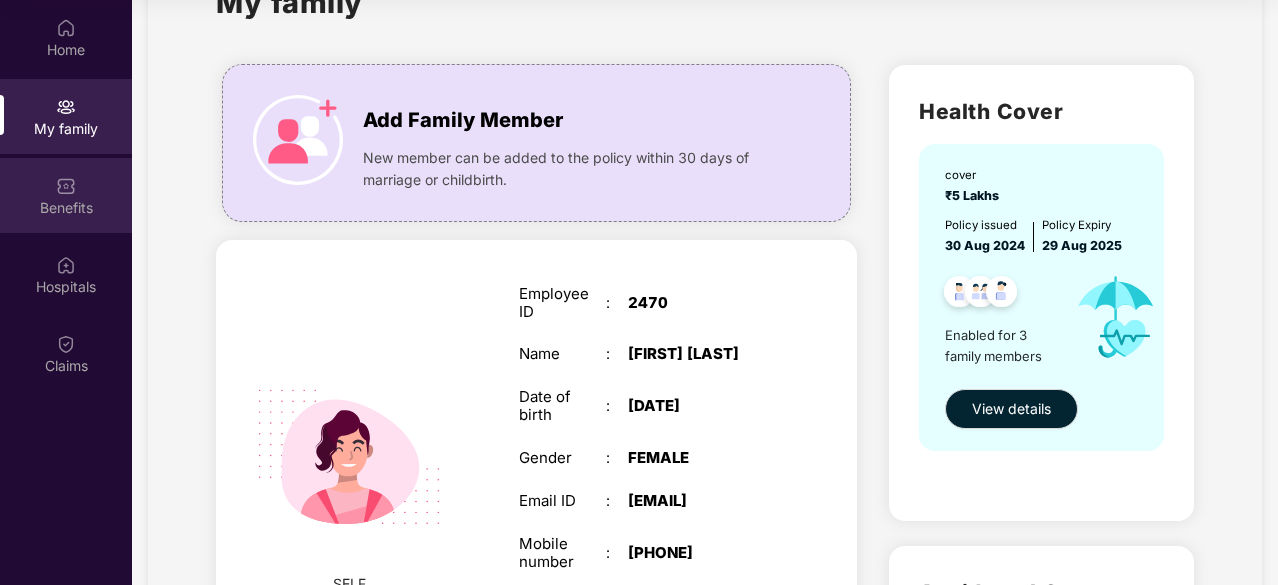 click on "Benefits" at bounding box center [66, 208] 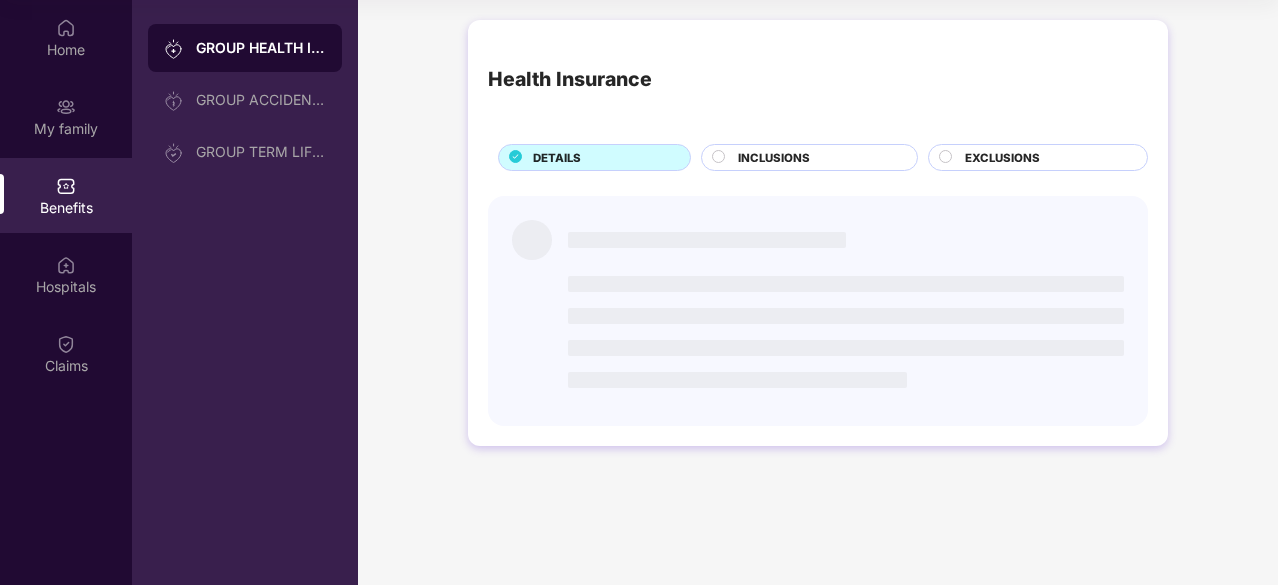 scroll, scrollTop: 0, scrollLeft: 0, axis: both 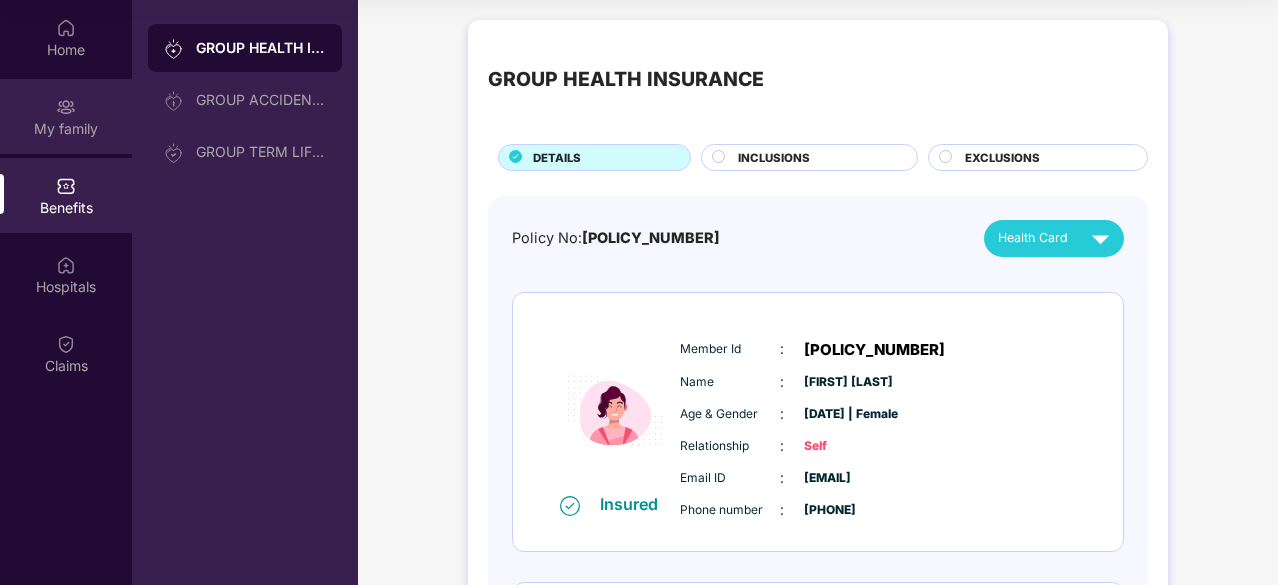 click on "My family" at bounding box center [66, 129] 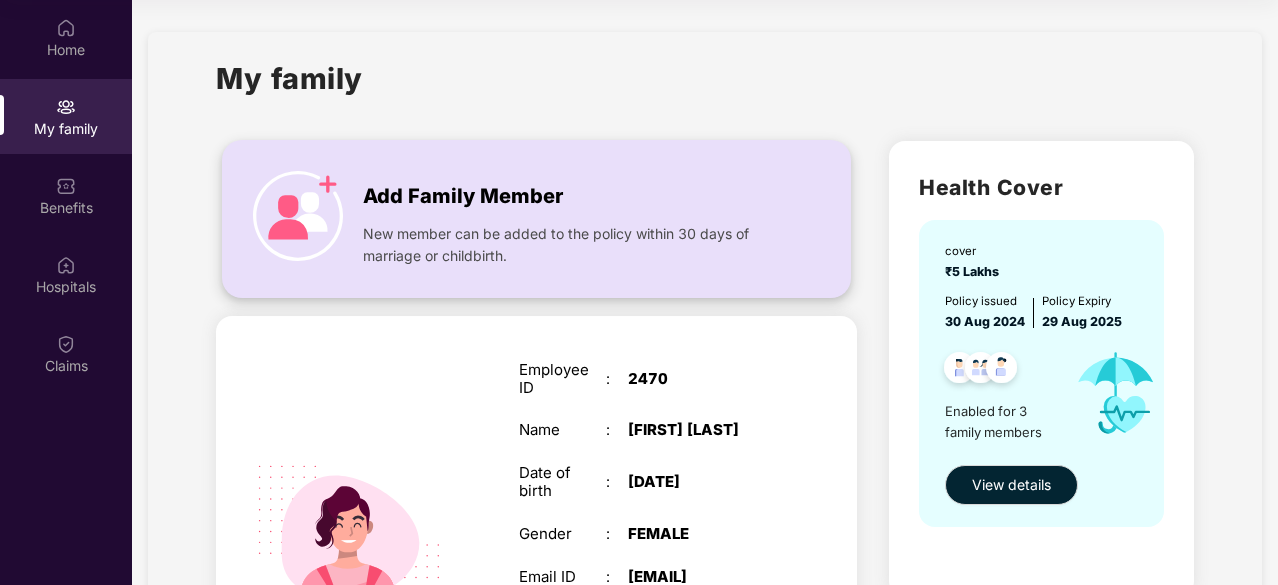 click at bounding box center [298, 216] 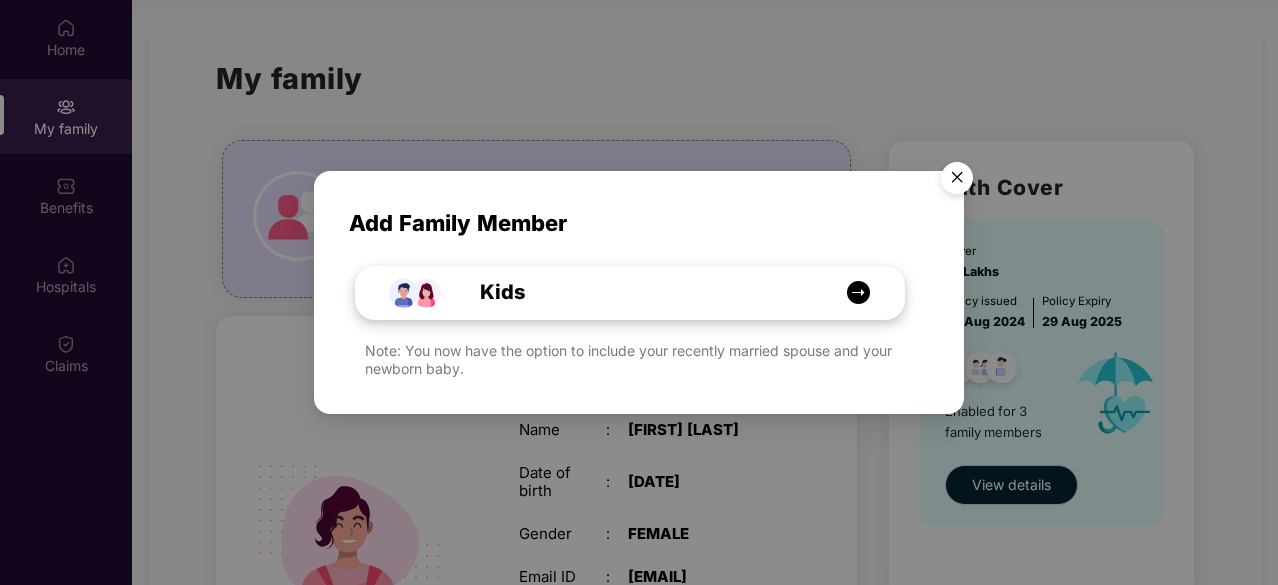 click at bounding box center [858, 292] 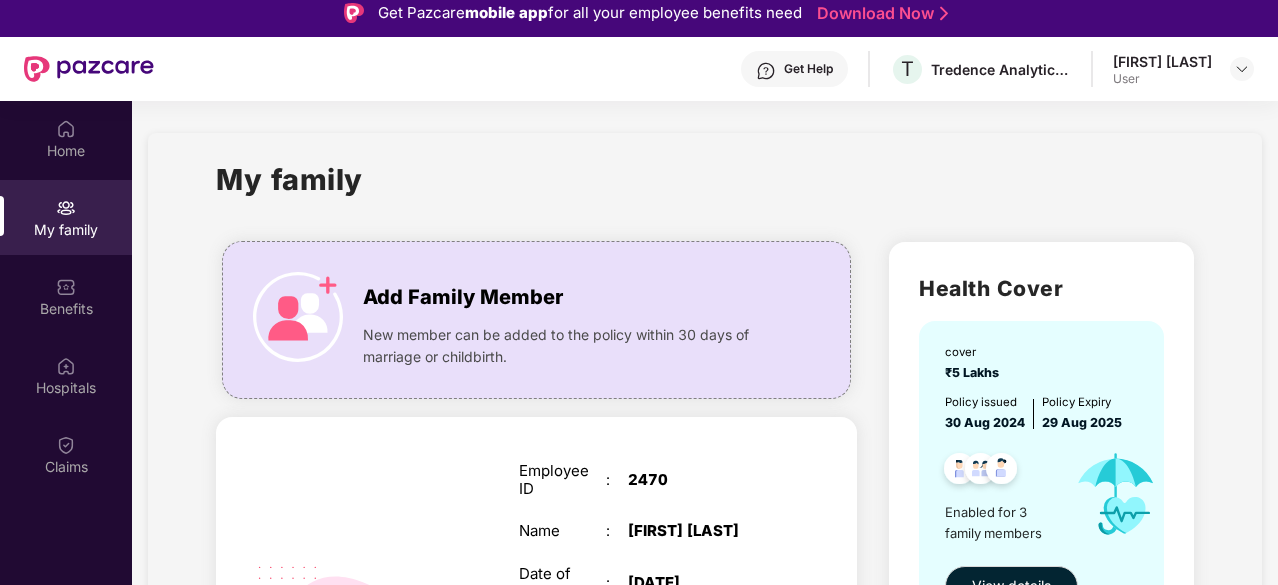 scroll, scrollTop: 10, scrollLeft: 0, axis: vertical 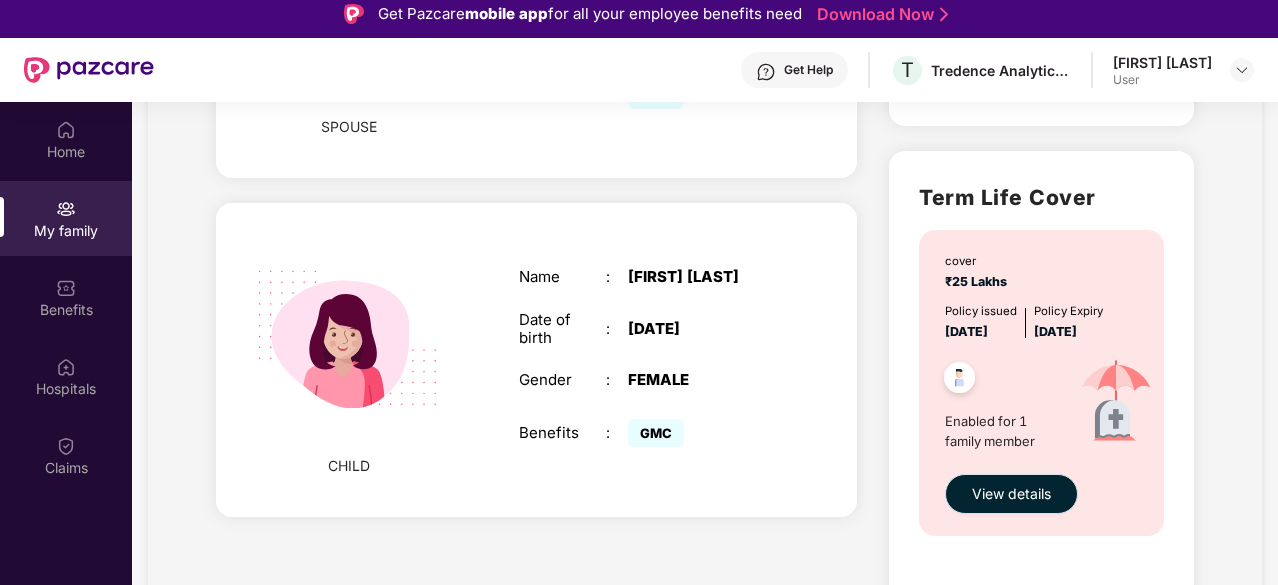 click on "View details" at bounding box center [1011, 494] 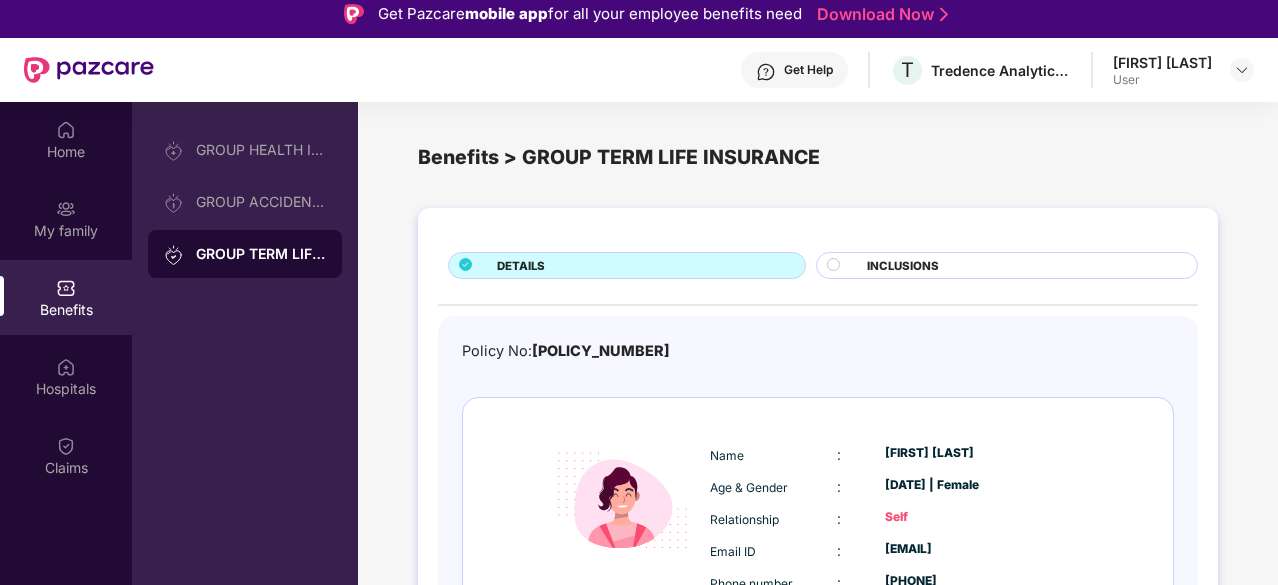 scroll, scrollTop: 61, scrollLeft: 0, axis: vertical 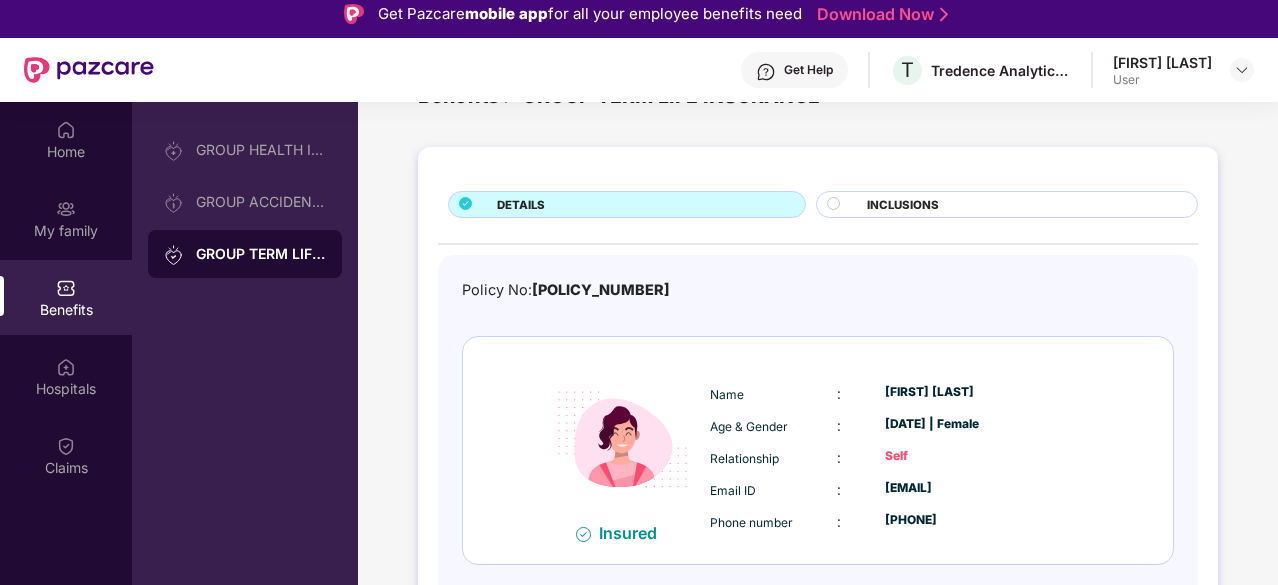 click on "DETAILS INCLUSIONS Policy No:  [POLICY_NUMBER] Insured Name : [FIRST] [LAST] Age & Gender : [DATE] | Female Relationship : Self Email ID : [EMAIL] Phone number : [PHONE]" at bounding box center (818, 413) 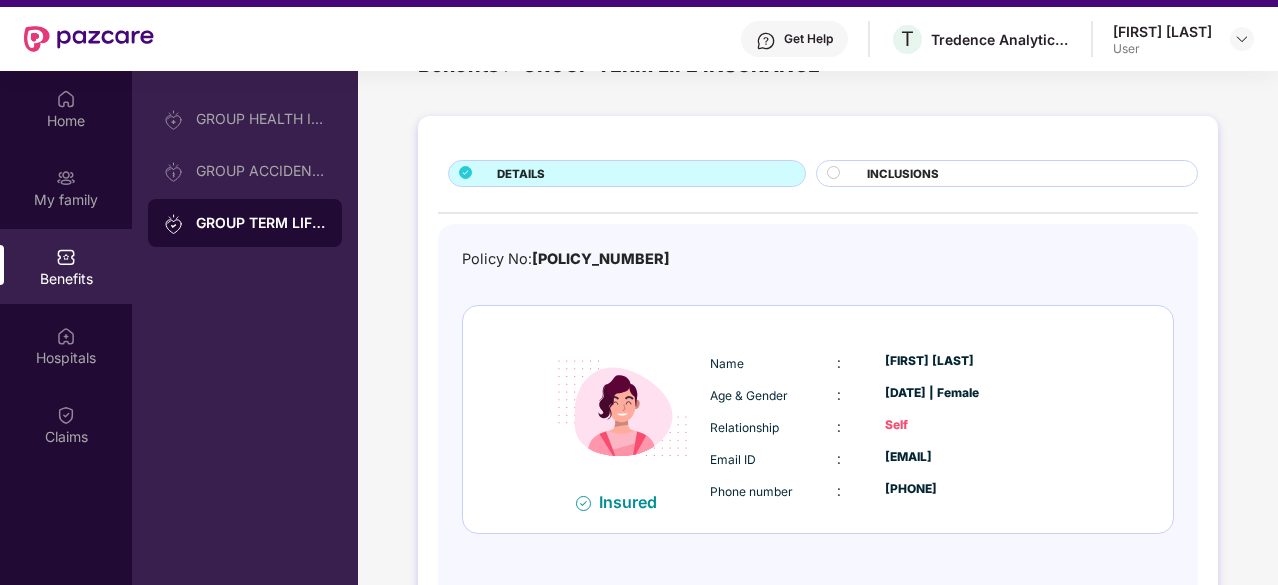 scroll, scrollTop: 0, scrollLeft: 0, axis: both 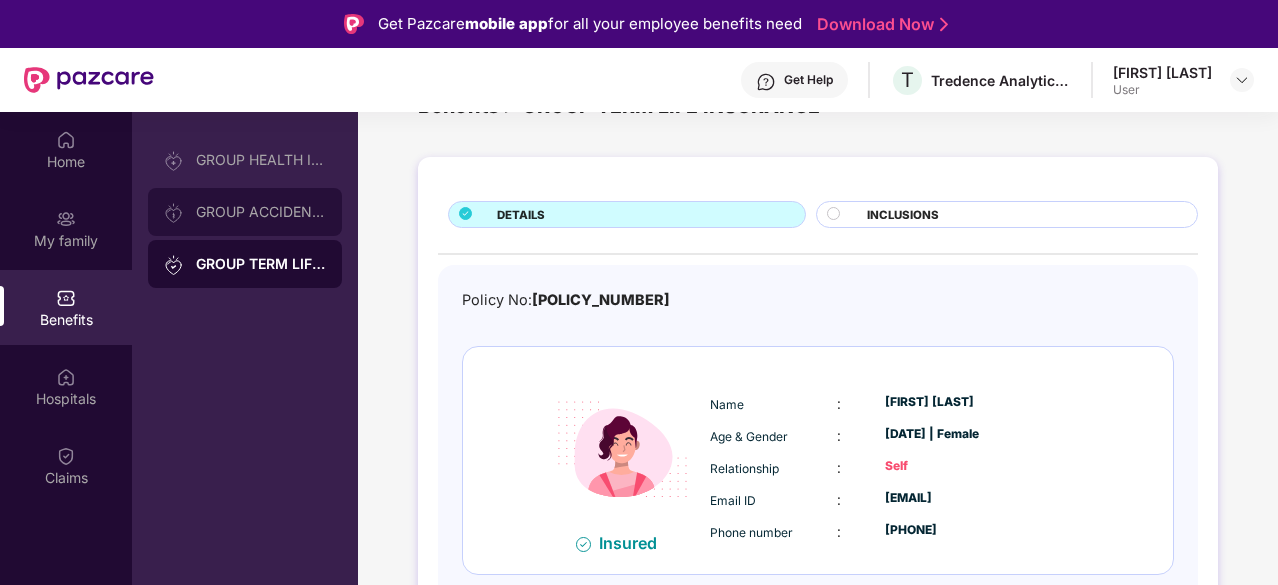 click on "GROUP ACCIDENTAL INSURANCE" at bounding box center (261, 212) 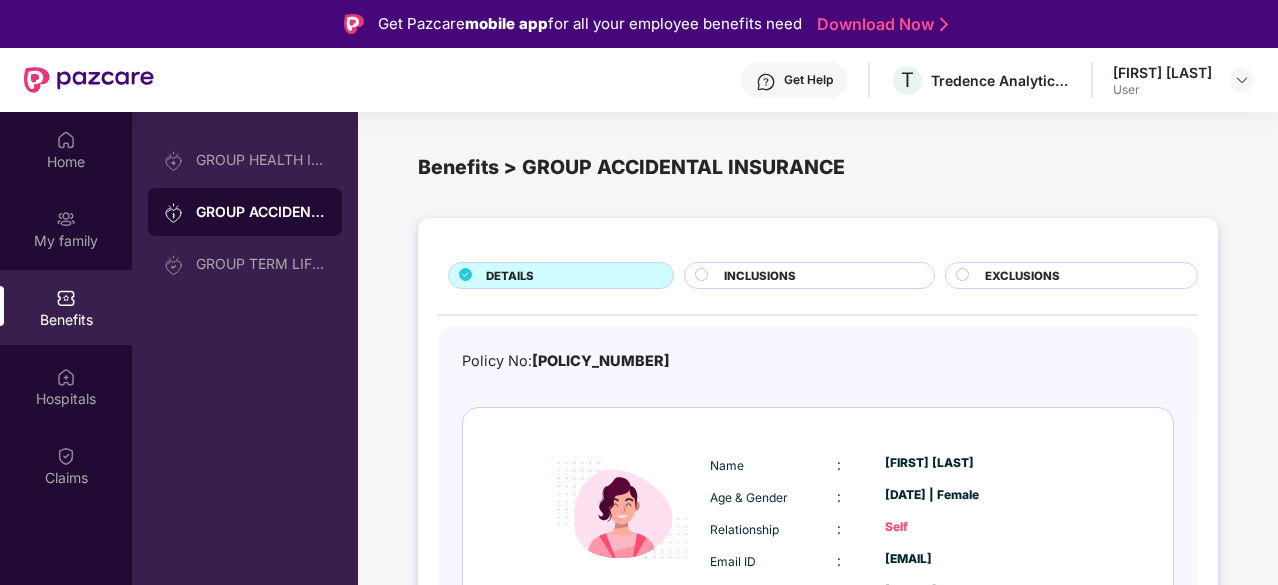 scroll, scrollTop: 61, scrollLeft: 0, axis: vertical 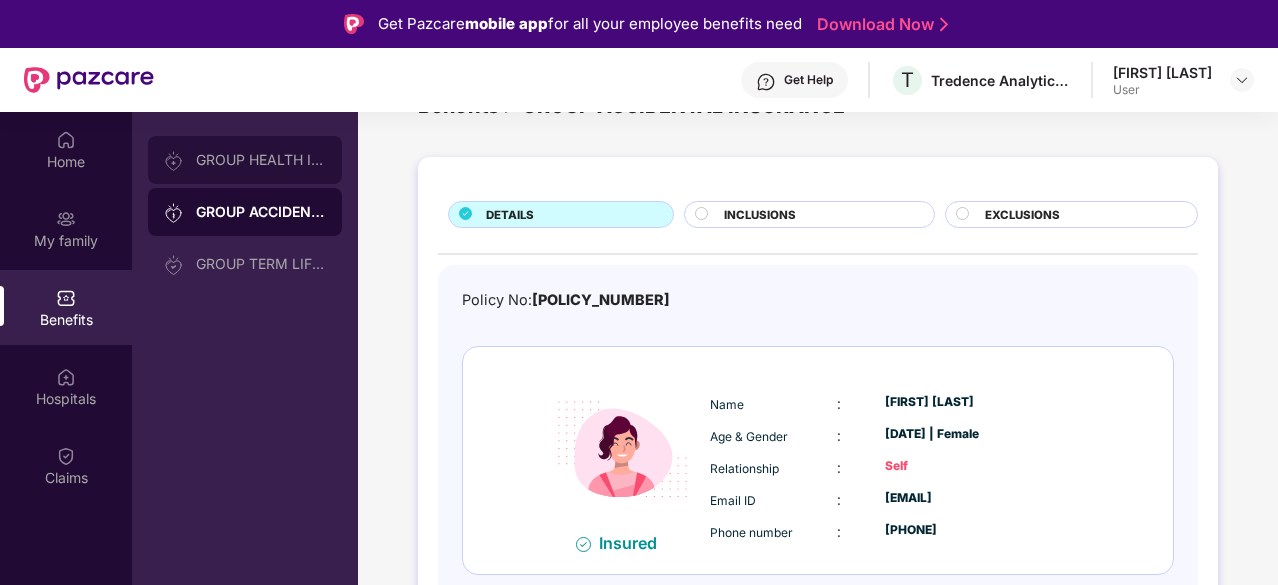 click on "GROUP HEALTH INSURANCE" at bounding box center [261, 160] 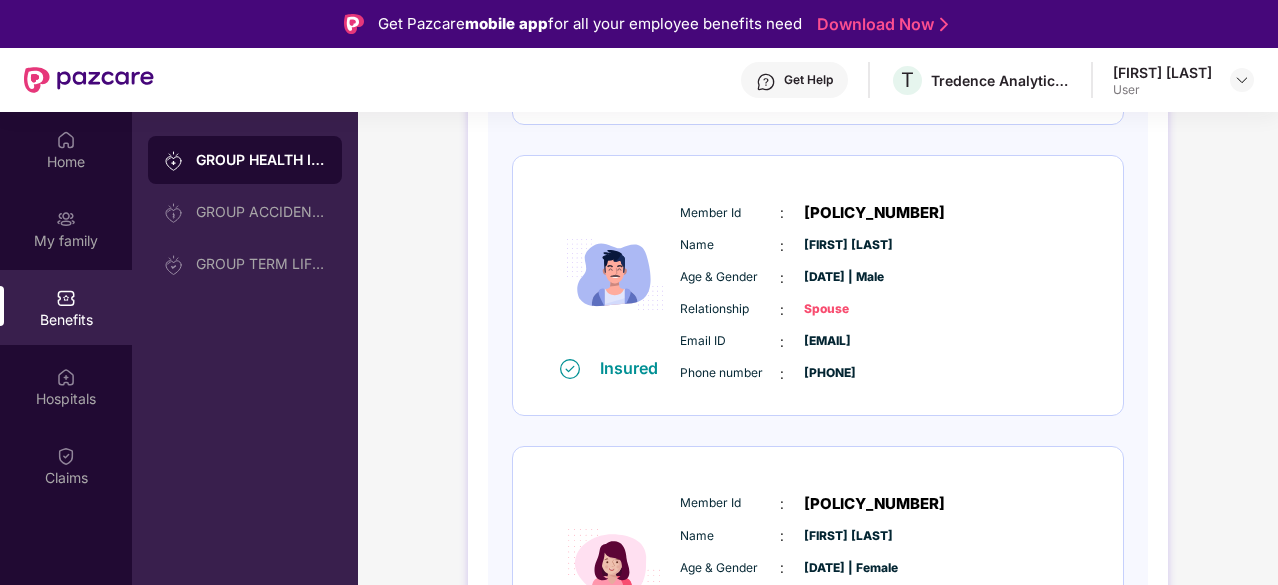 scroll, scrollTop: 669, scrollLeft: 0, axis: vertical 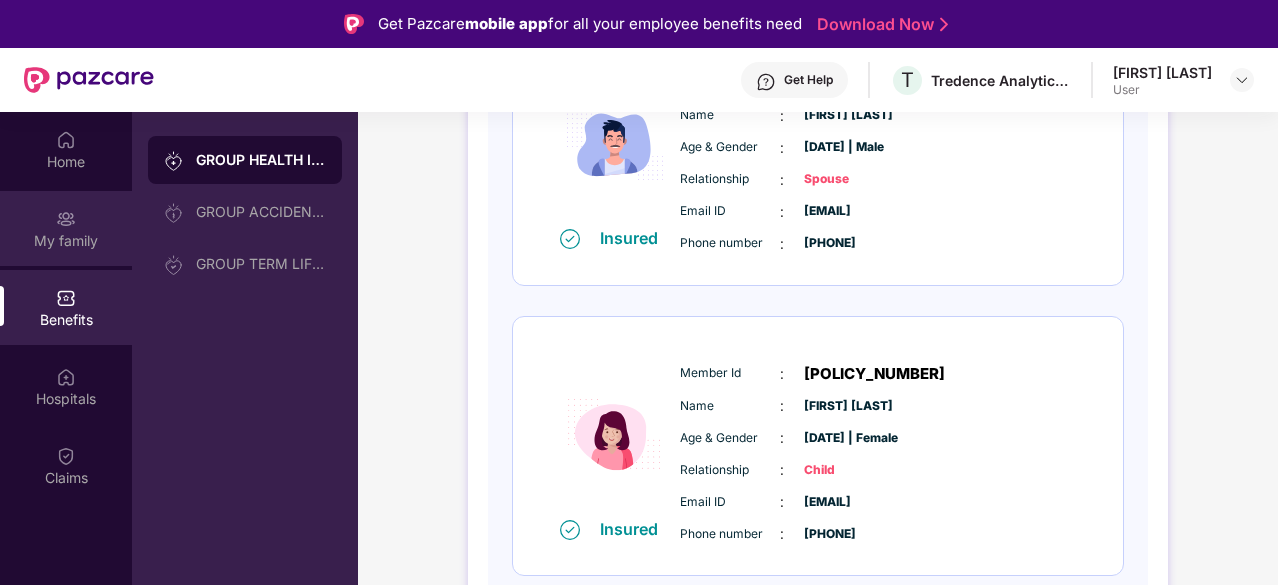 click on "My family" at bounding box center [66, 228] 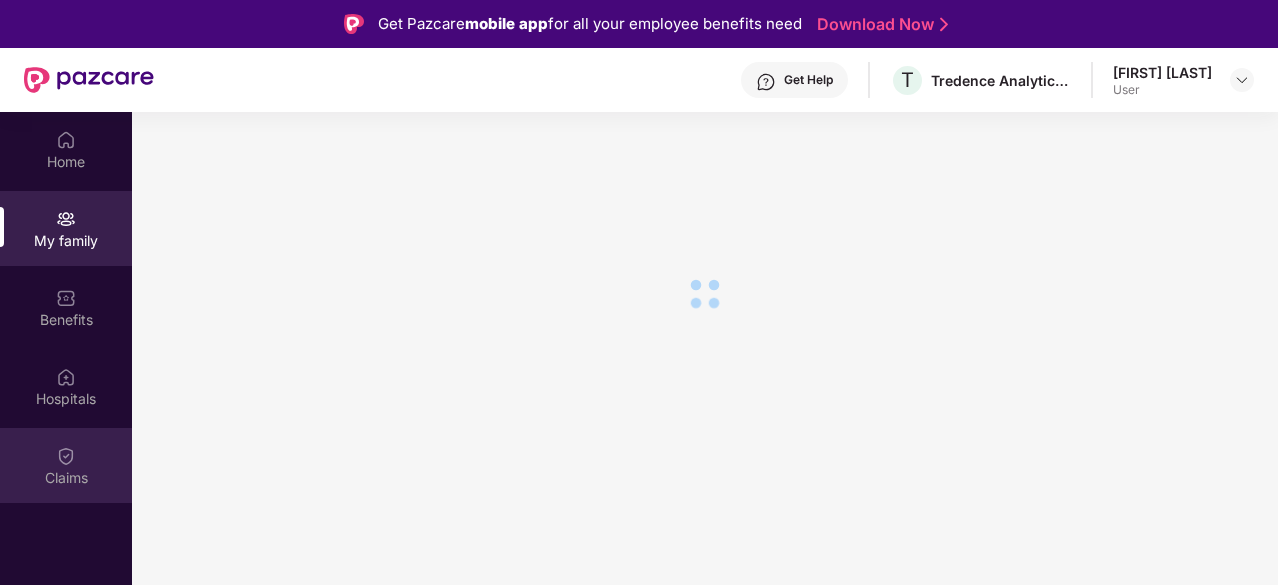 click on "Claims" at bounding box center [66, 478] 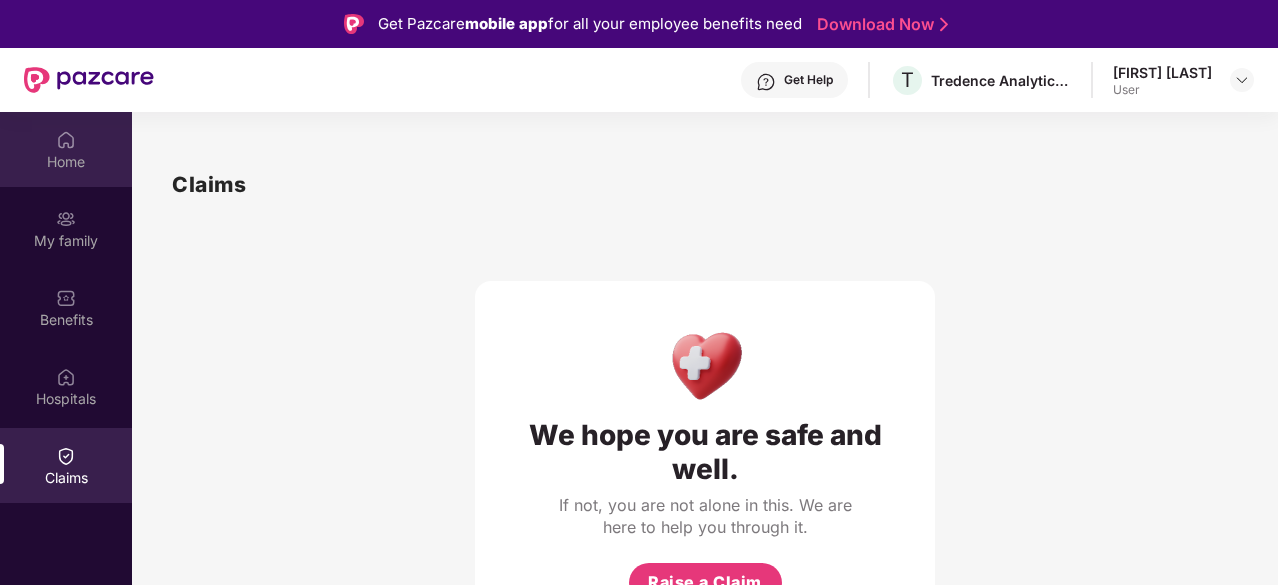 click on "Home" at bounding box center [66, 162] 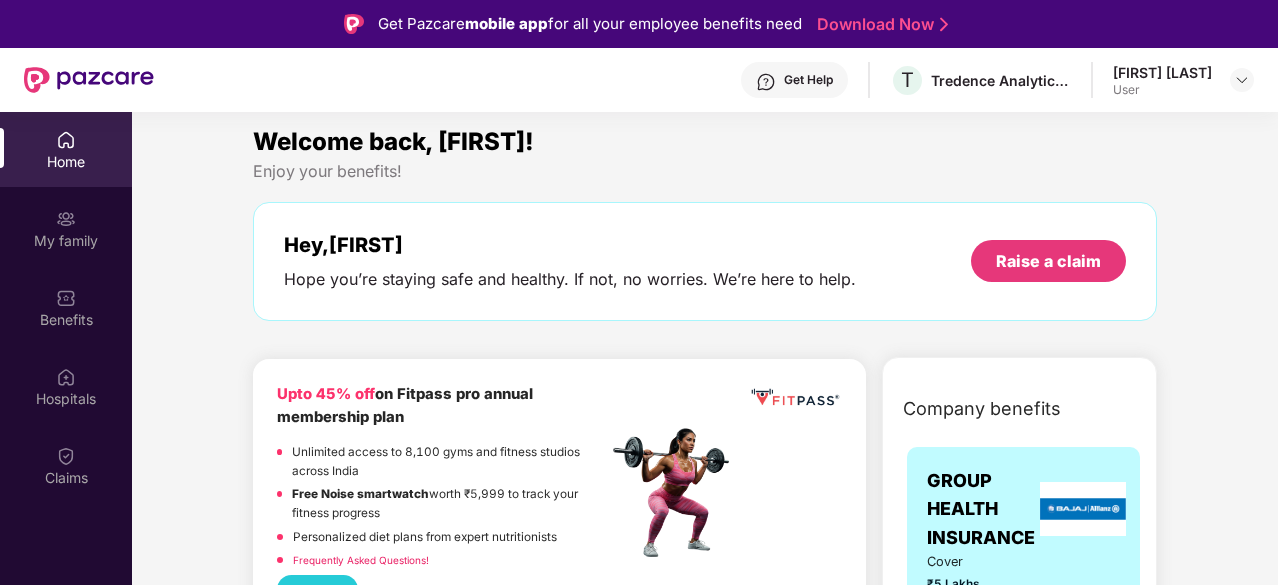 scroll, scrollTop: 0, scrollLeft: 0, axis: both 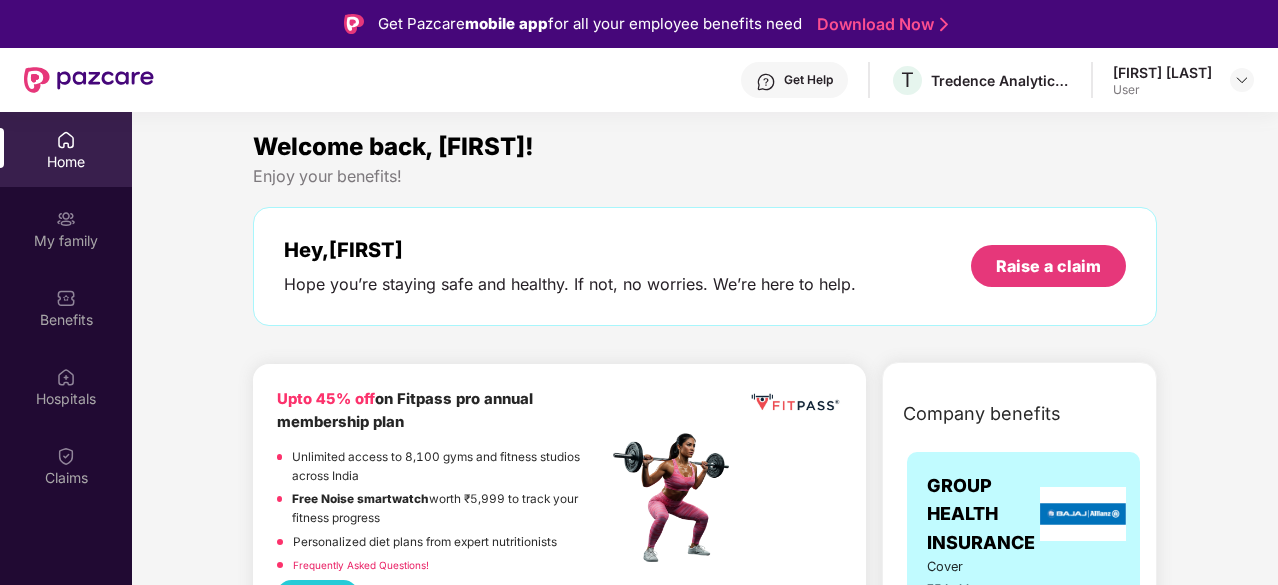 click on "Home" at bounding box center (66, 162) 